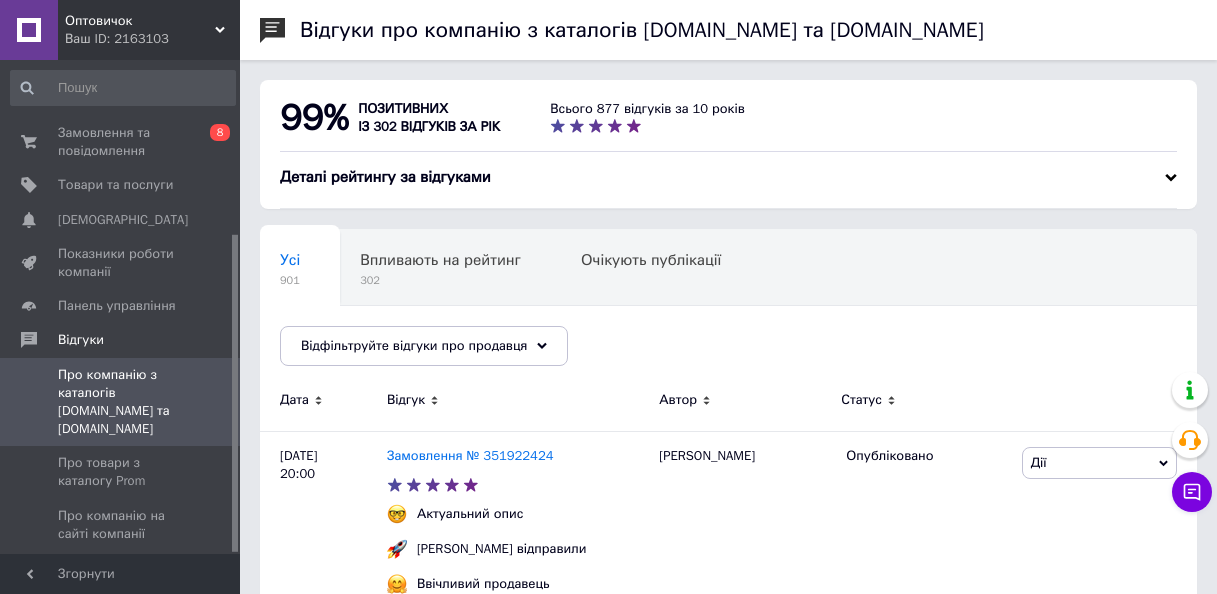 scroll, scrollTop: 0, scrollLeft: 0, axis: both 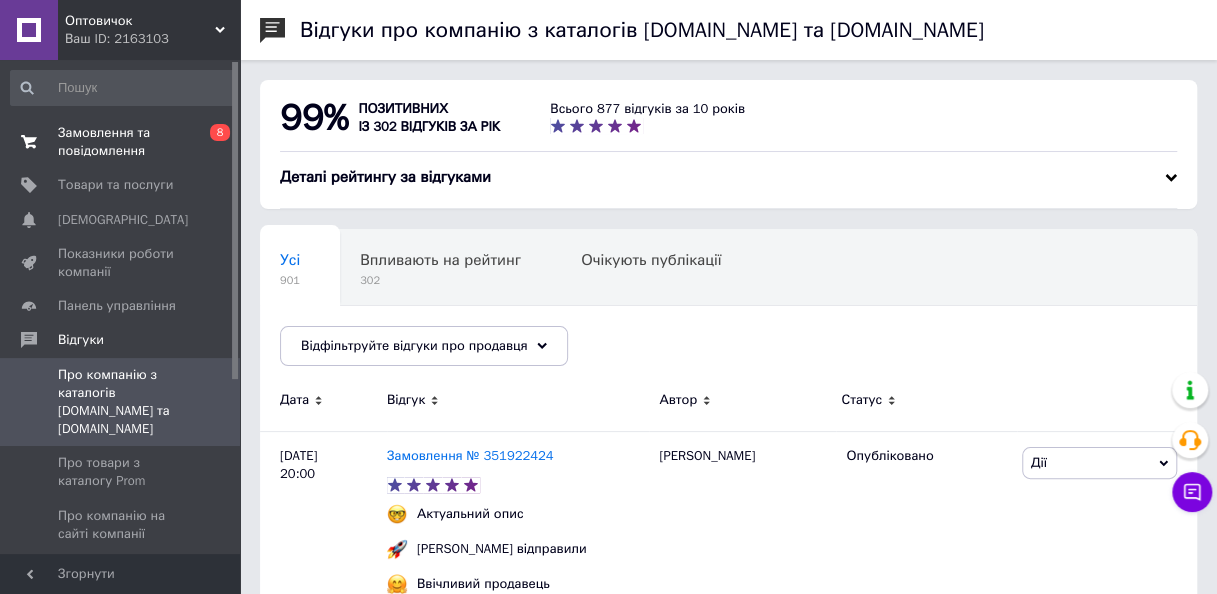 click on "Замовлення та повідомлення" at bounding box center [121, 142] 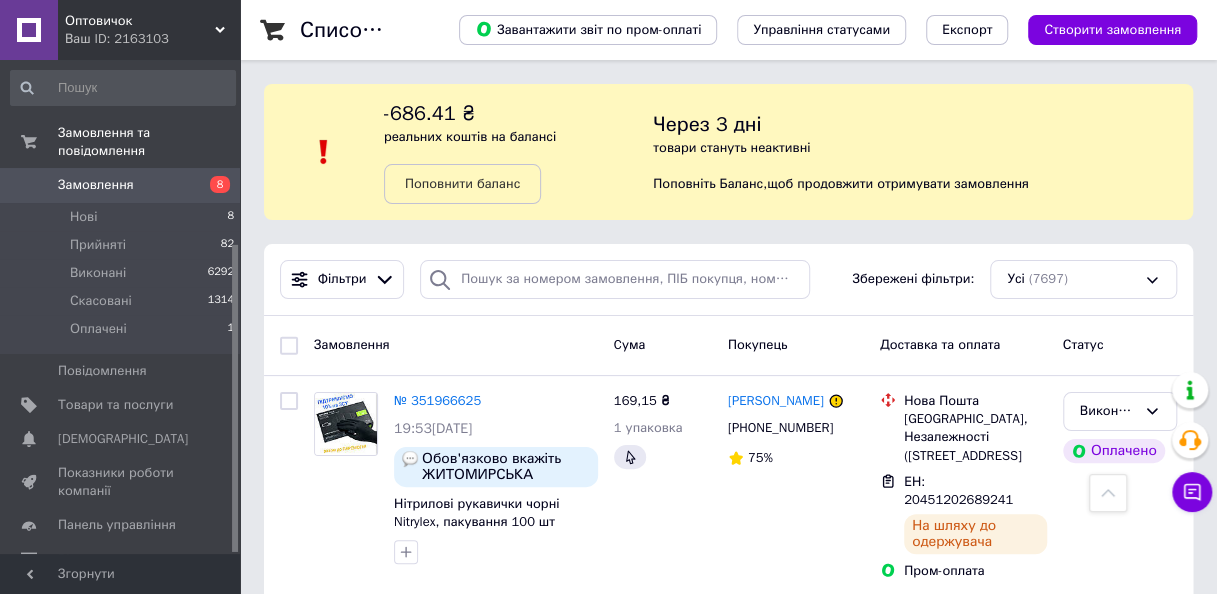 scroll, scrollTop: 300, scrollLeft: 0, axis: vertical 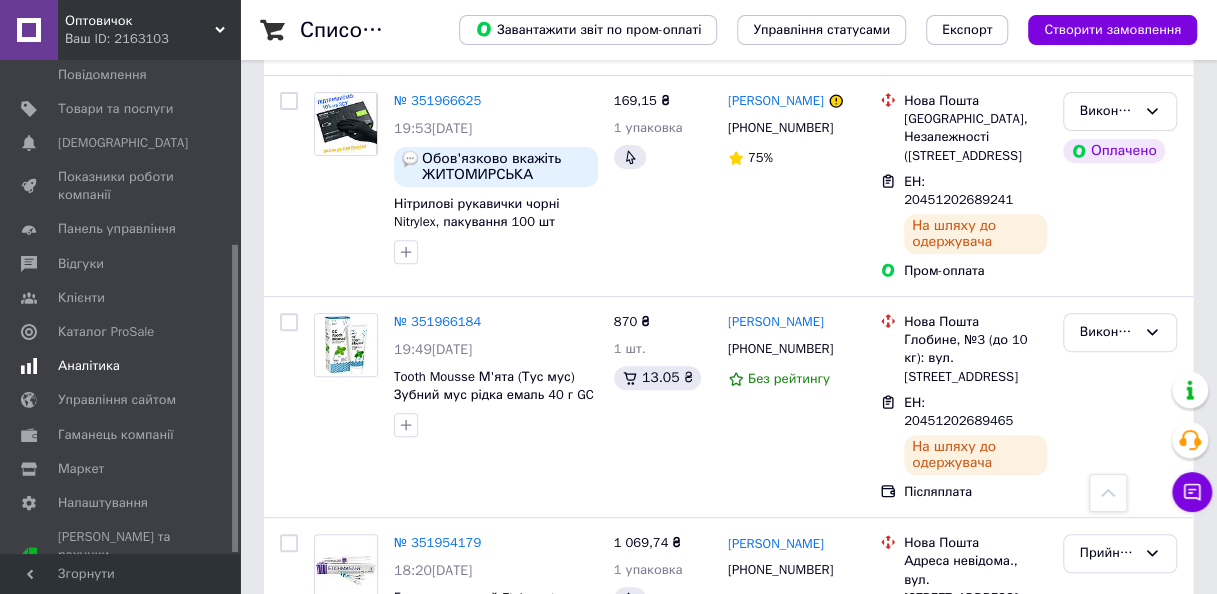 click on "Аналітика" at bounding box center (89, 366) 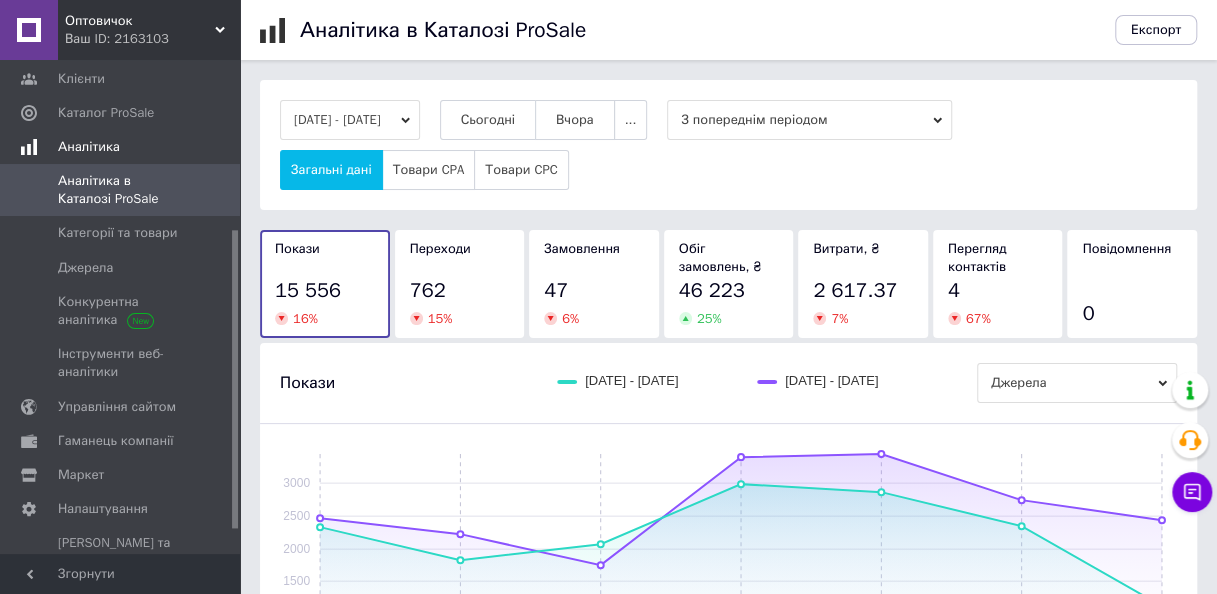 scroll, scrollTop: 196, scrollLeft: 0, axis: vertical 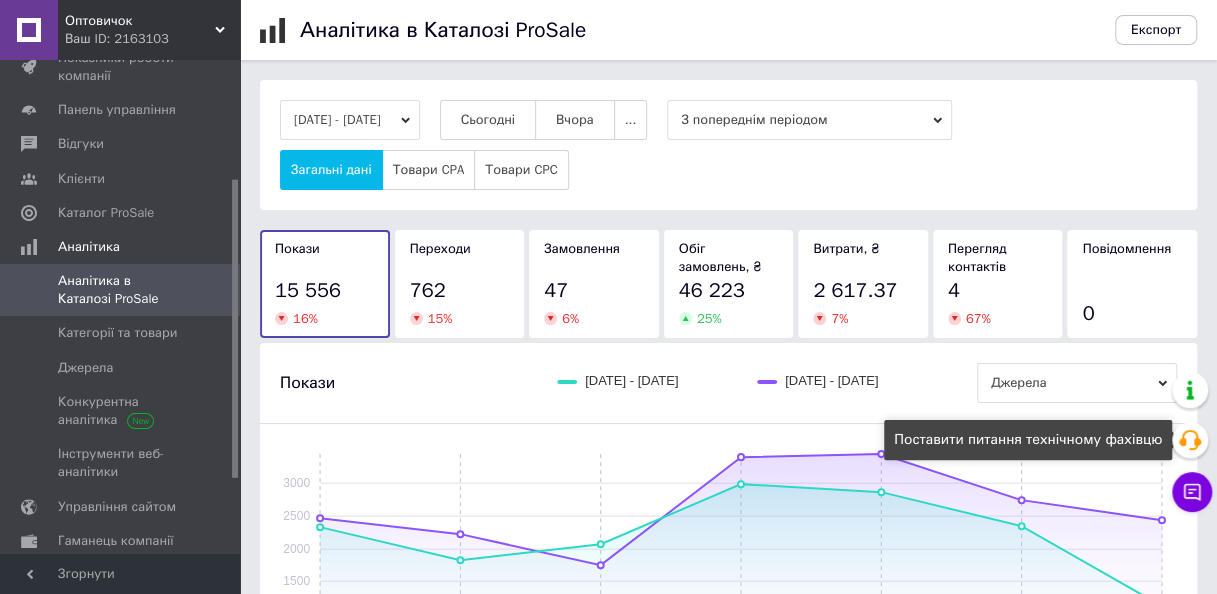 click on "Поставити питання технічному фахівцю" at bounding box center [1028, 440] 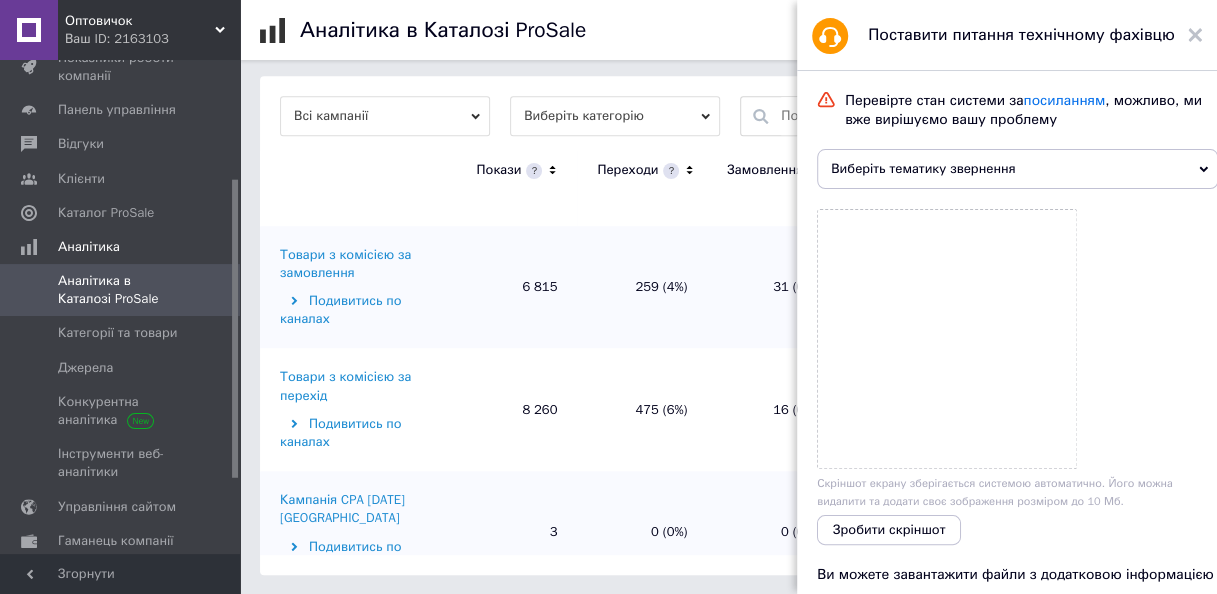scroll, scrollTop: 368, scrollLeft: 0, axis: vertical 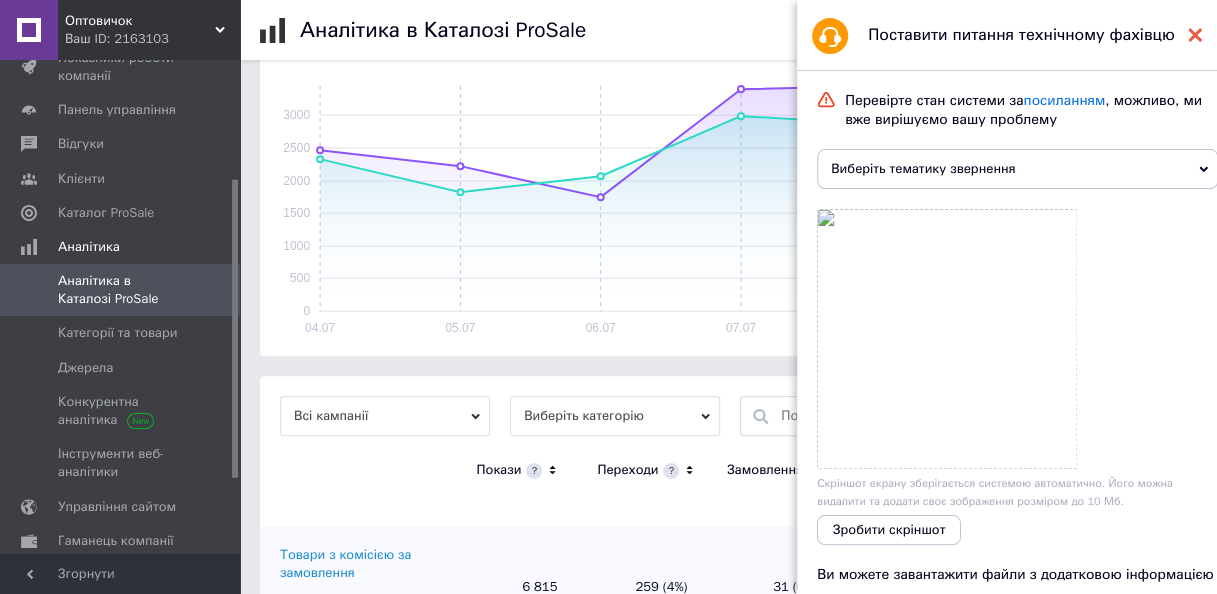 click 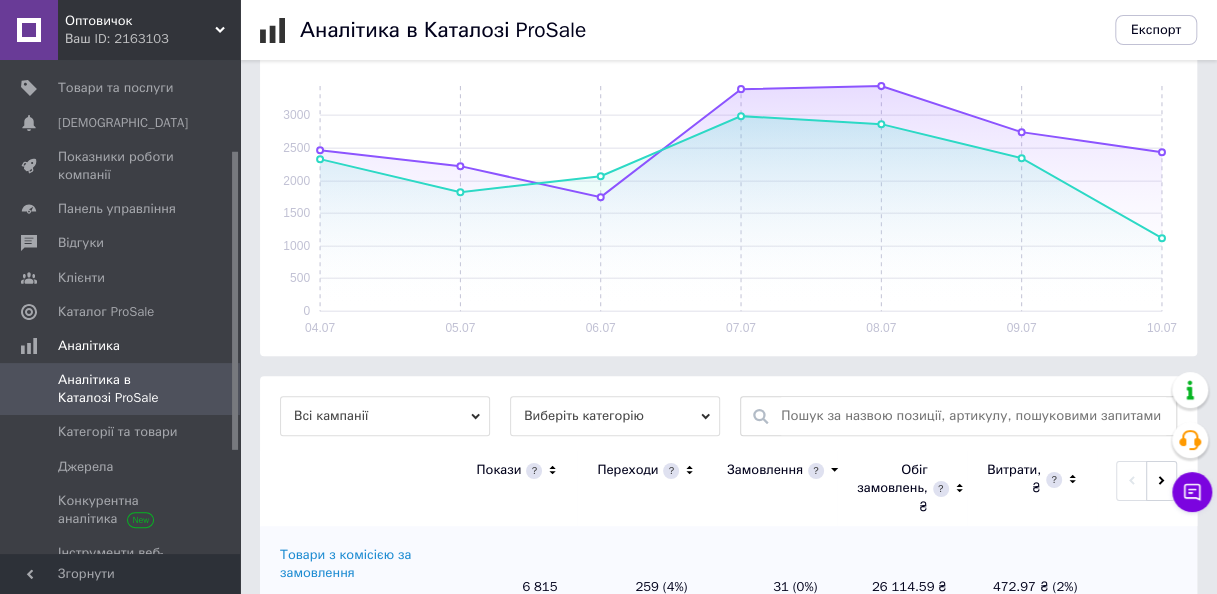 scroll, scrollTop: 0, scrollLeft: 0, axis: both 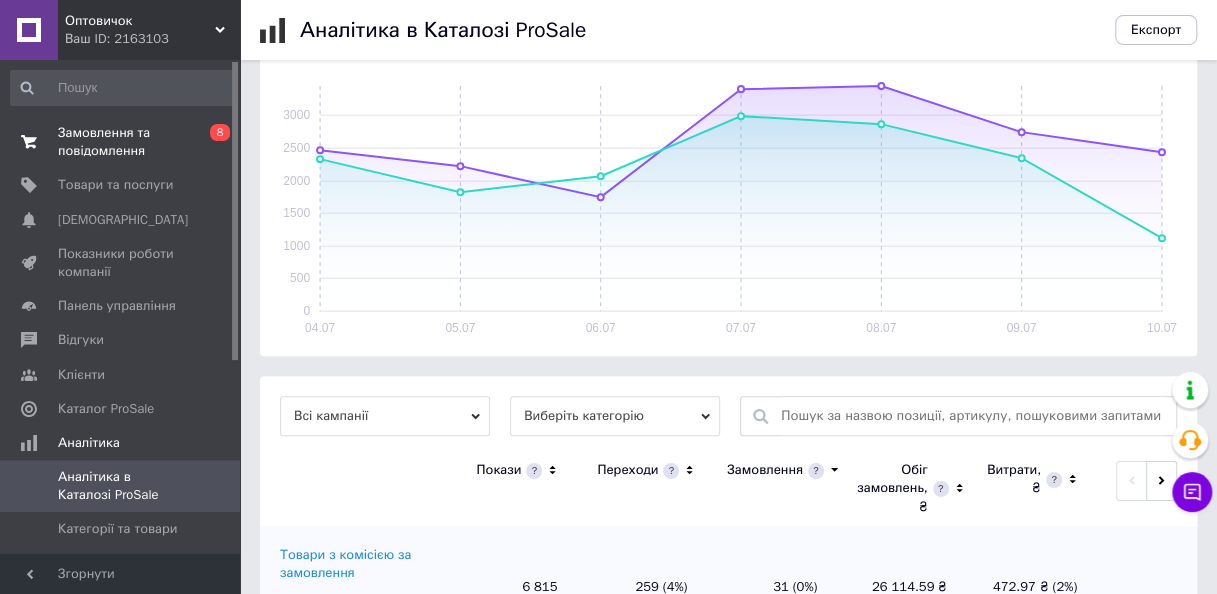click on "Замовлення та повідомлення" at bounding box center [121, 142] 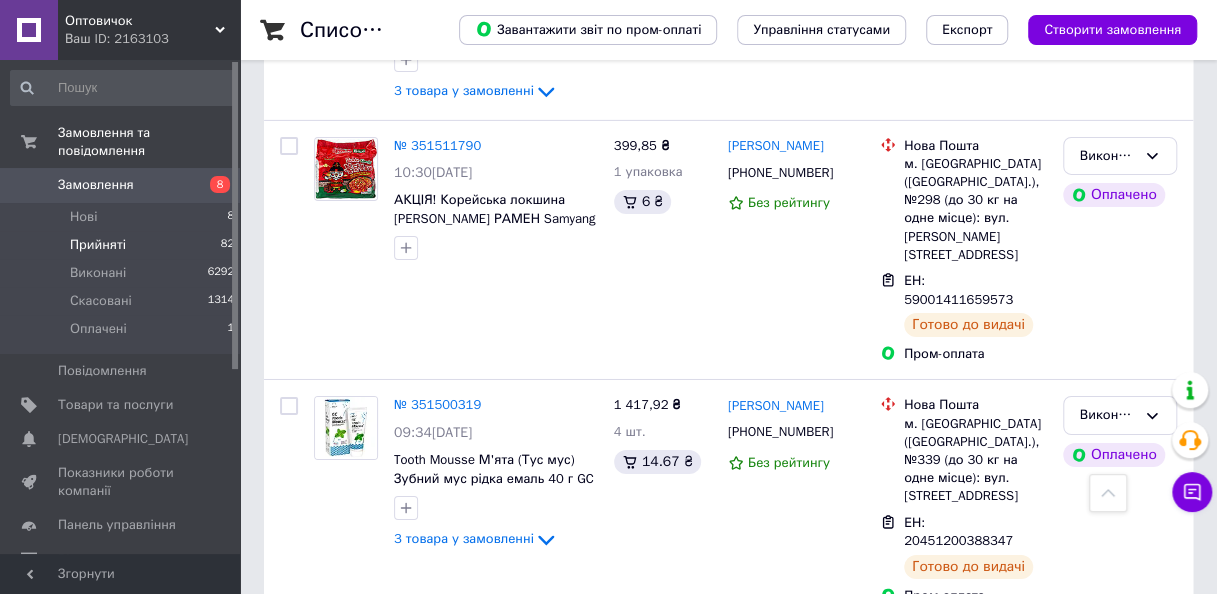 scroll, scrollTop: 6200, scrollLeft: 0, axis: vertical 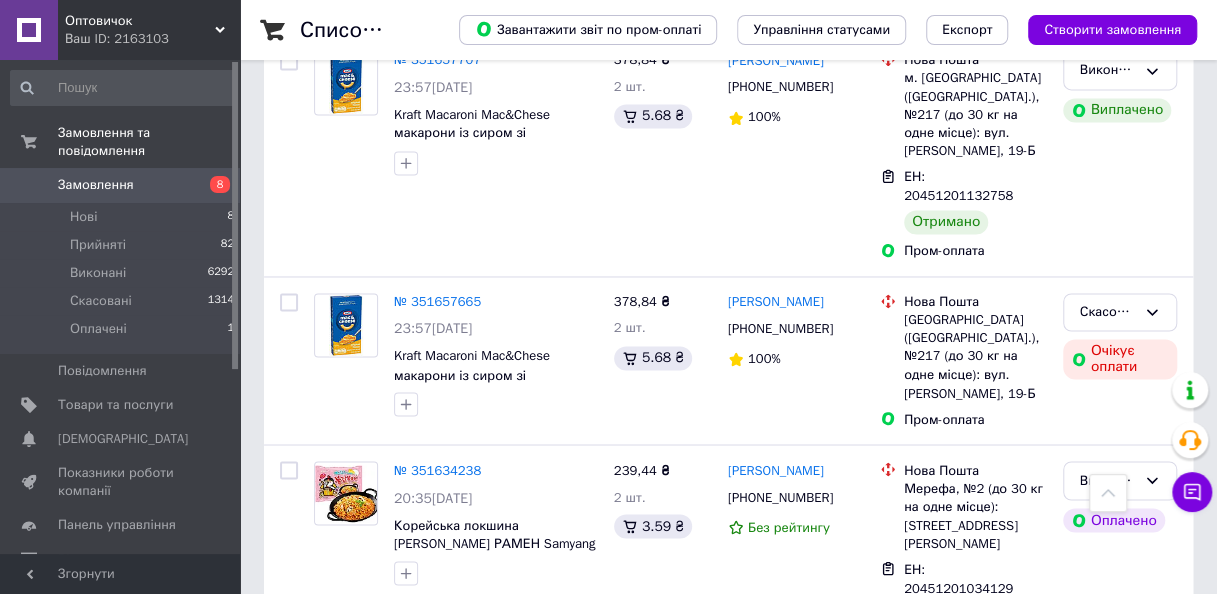 click on "Замовлення" at bounding box center [96, 185] 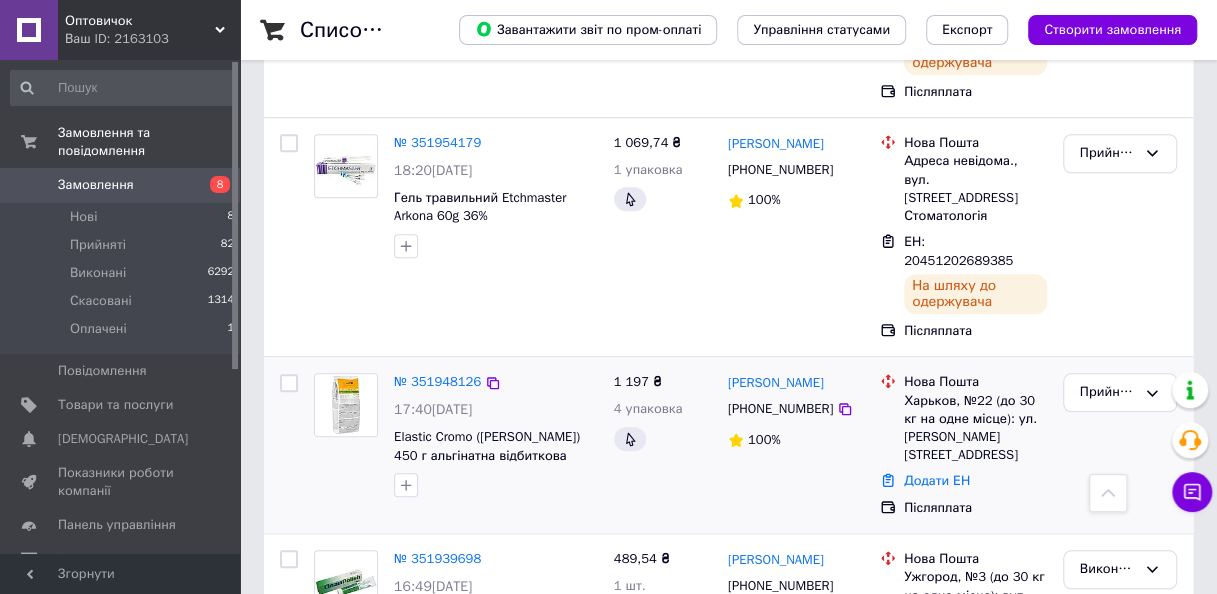 scroll, scrollTop: 500, scrollLeft: 0, axis: vertical 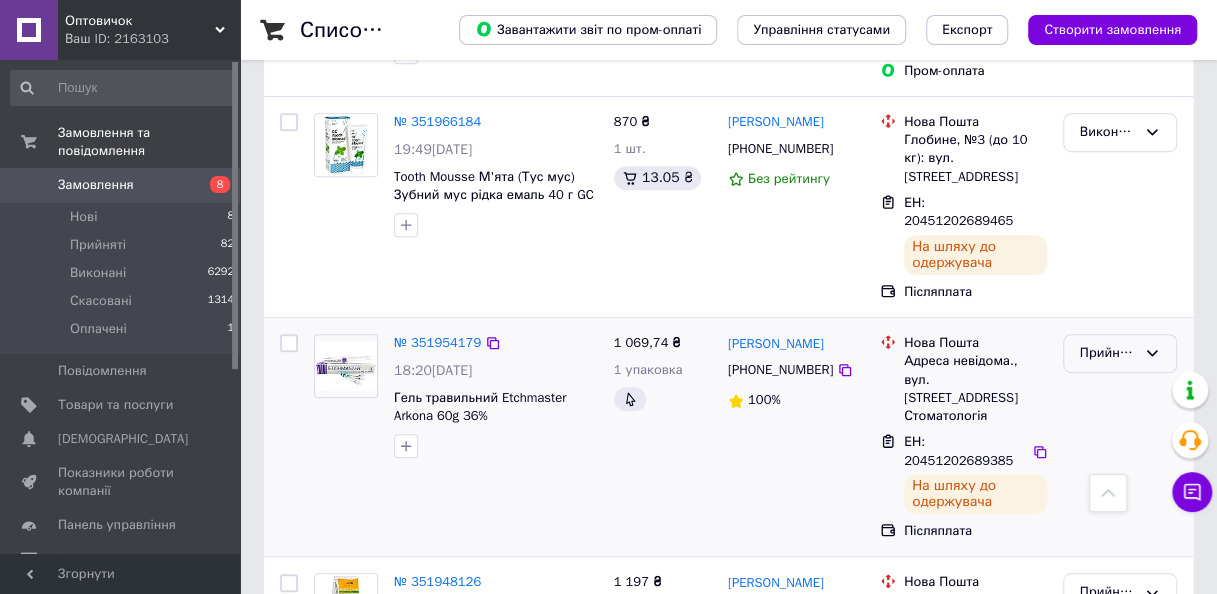 click on "Прийнято" at bounding box center (1120, 353) 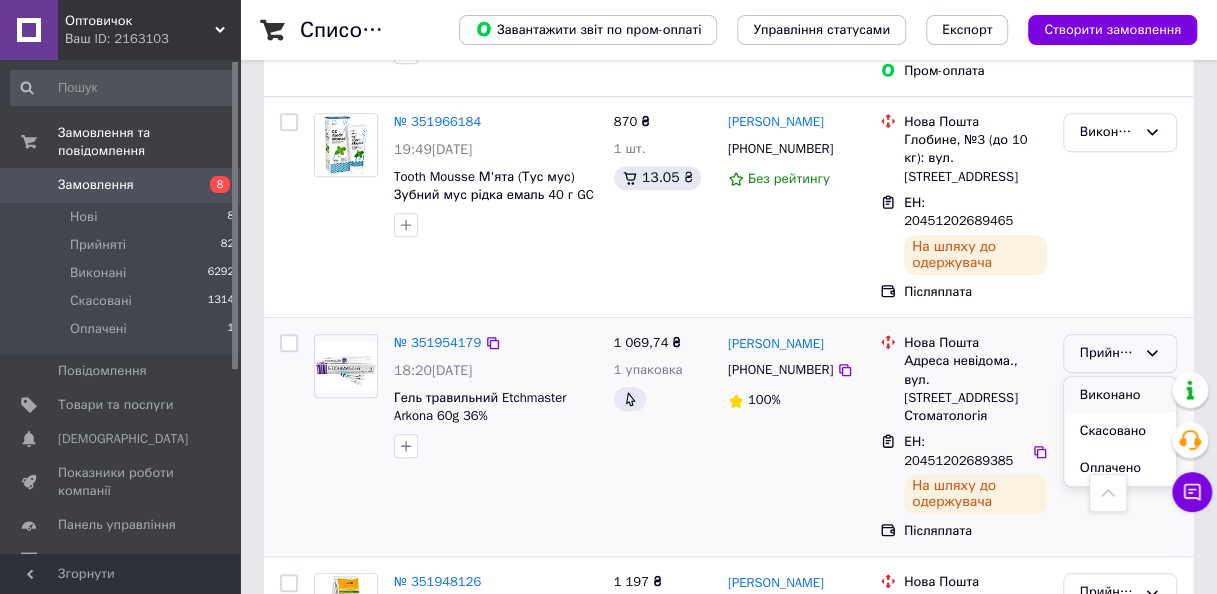 click on "Виконано" at bounding box center (1120, 395) 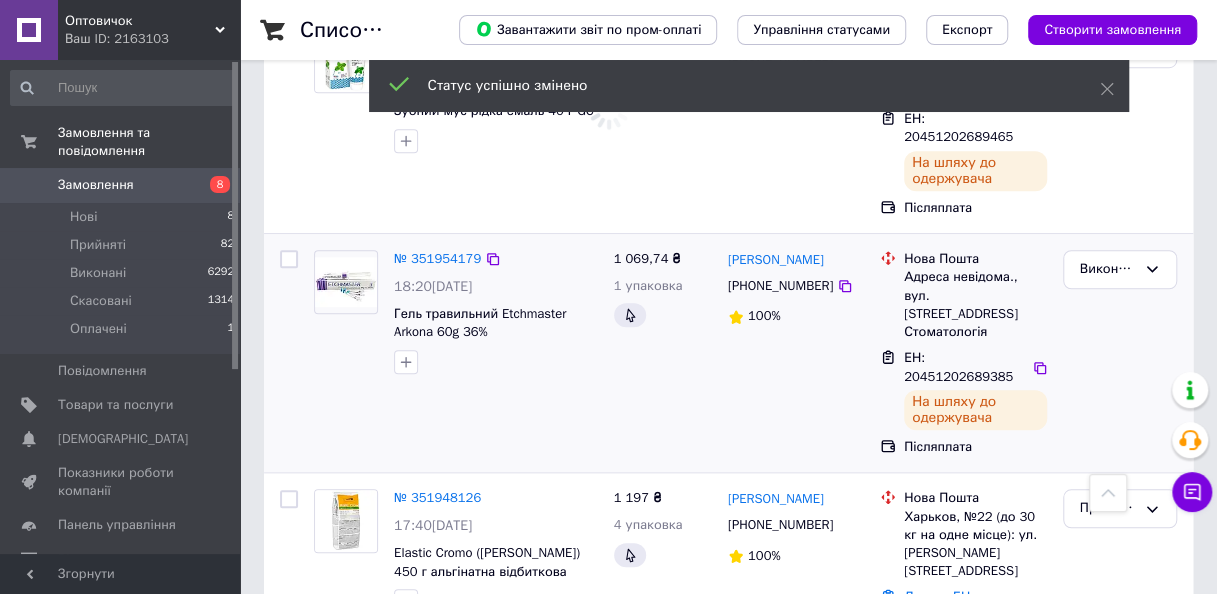 scroll, scrollTop: 700, scrollLeft: 0, axis: vertical 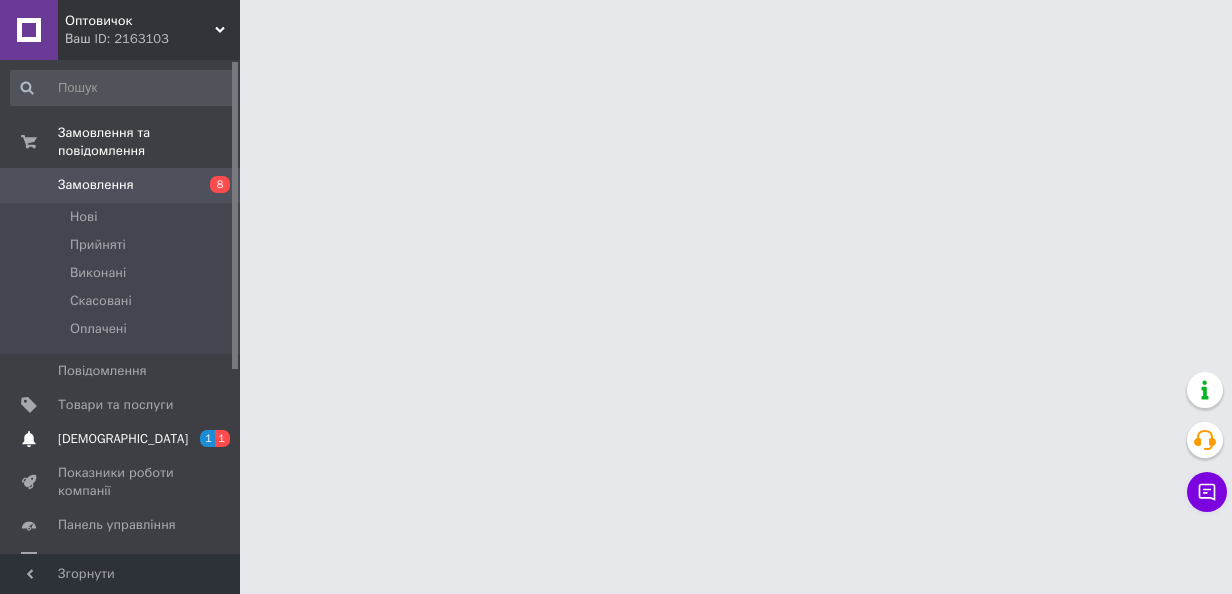 click on "[DEMOGRAPHIC_DATA]" at bounding box center (121, 439) 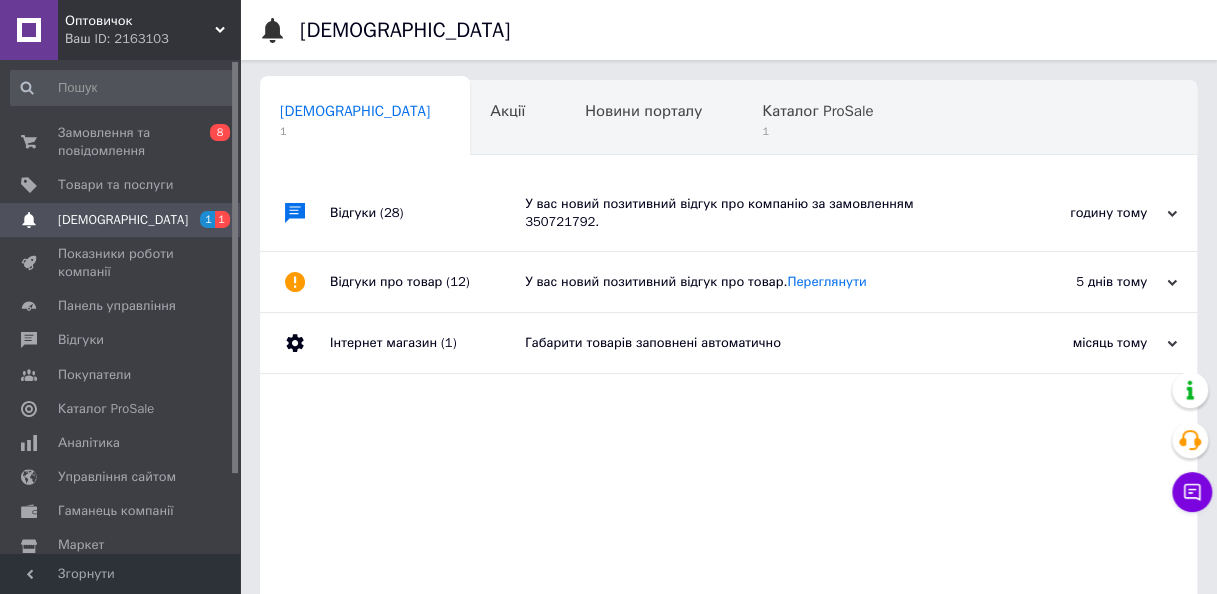 scroll, scrollTop: 0, scrollLeft: 10, axis: horizontal 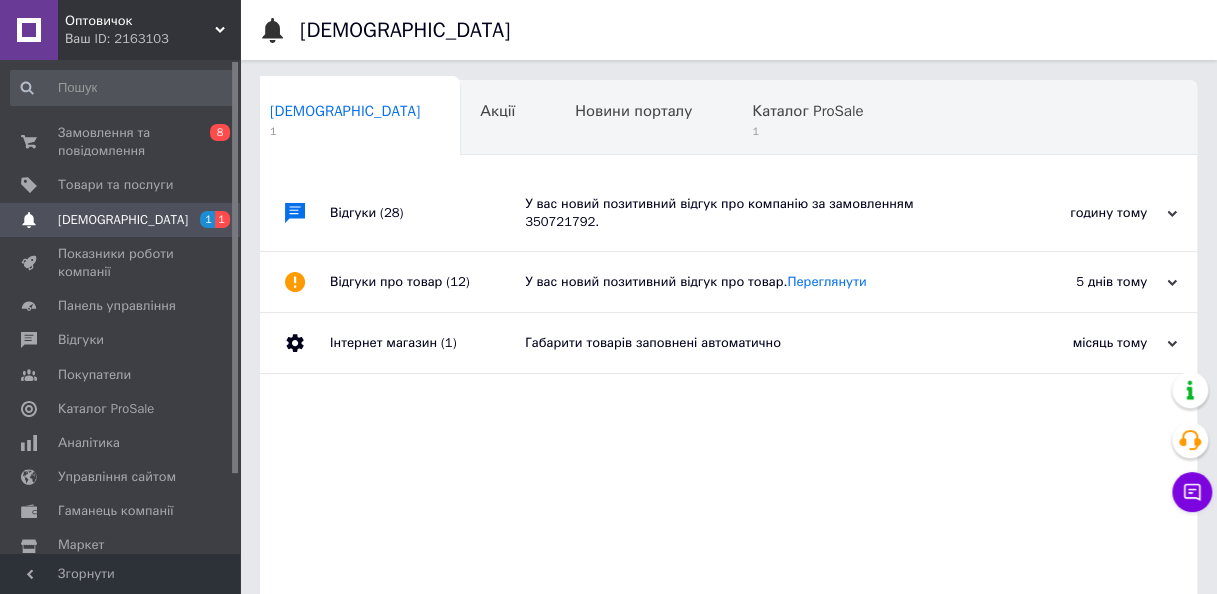 click on "У вас новий позитивний відгук про компанію за замовленням 350721792." at bounding box center (751, 213) 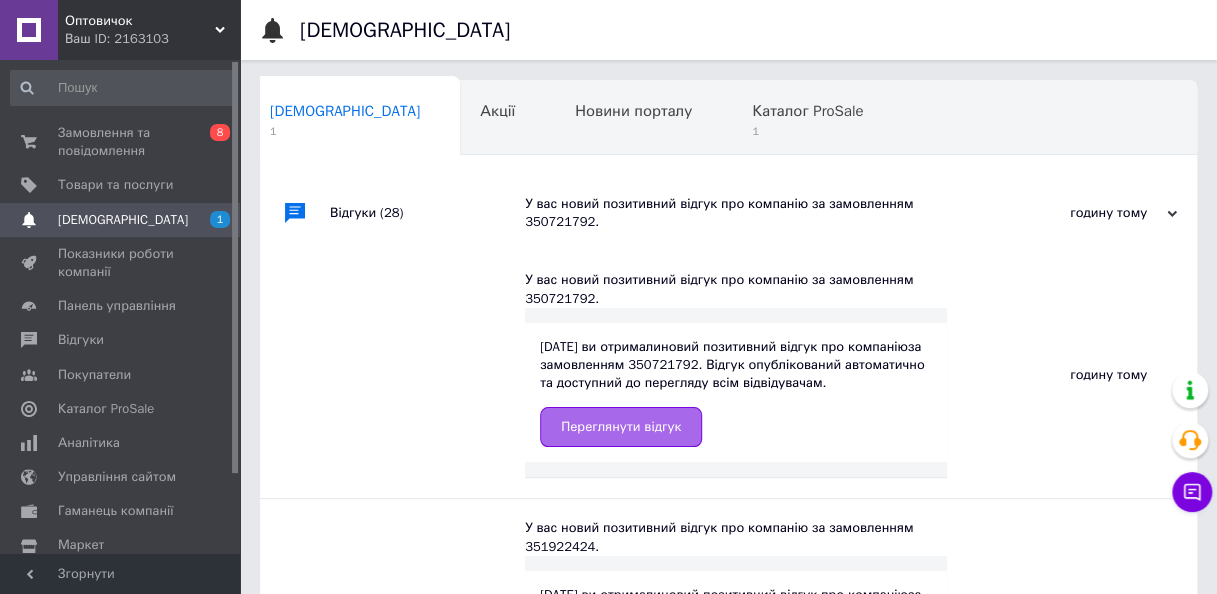 click on "Переглянути відгук" at bounding box center [621, 427] 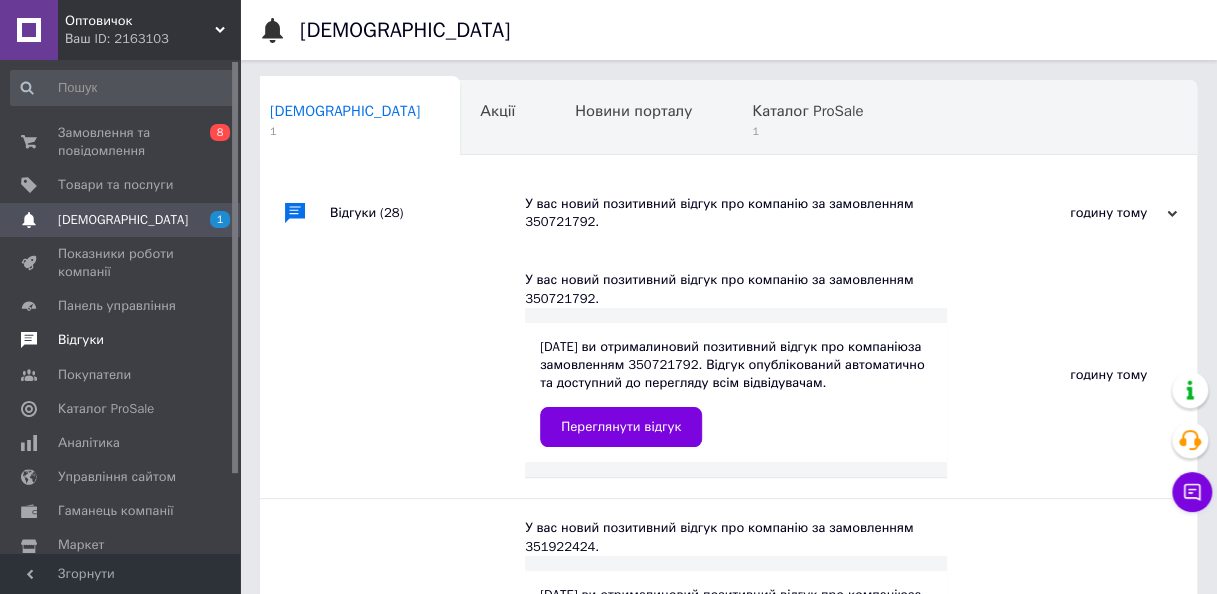 click on "Відгуки" at bounding box center (81, 340) 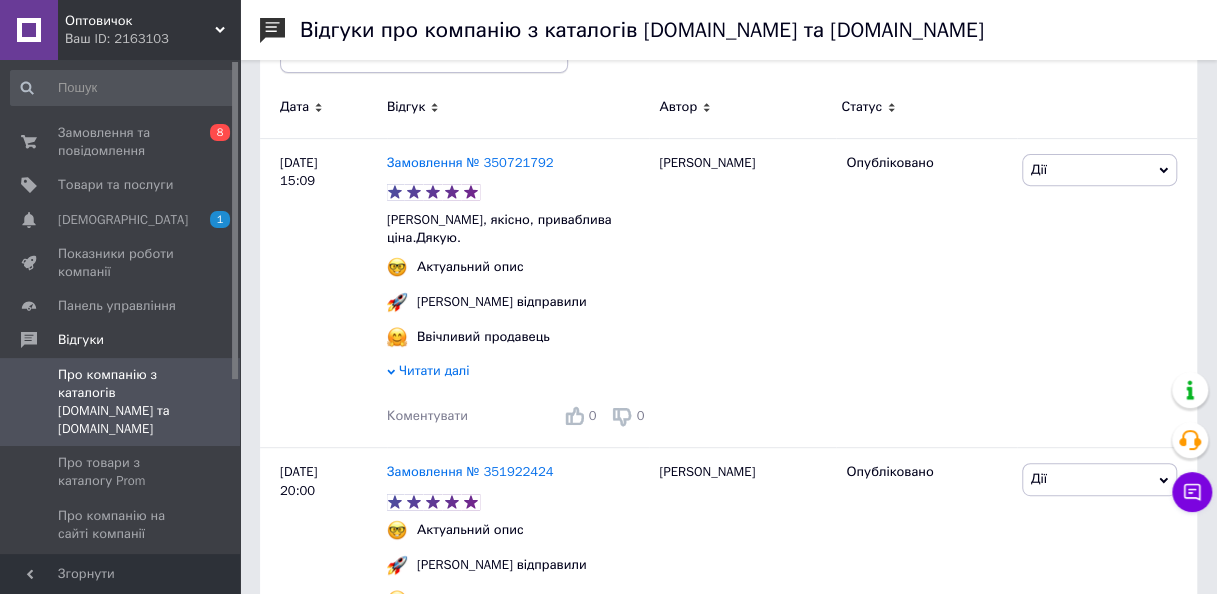 scroll, scrollTop: 300, scrollLeft: 0, axis: vertical 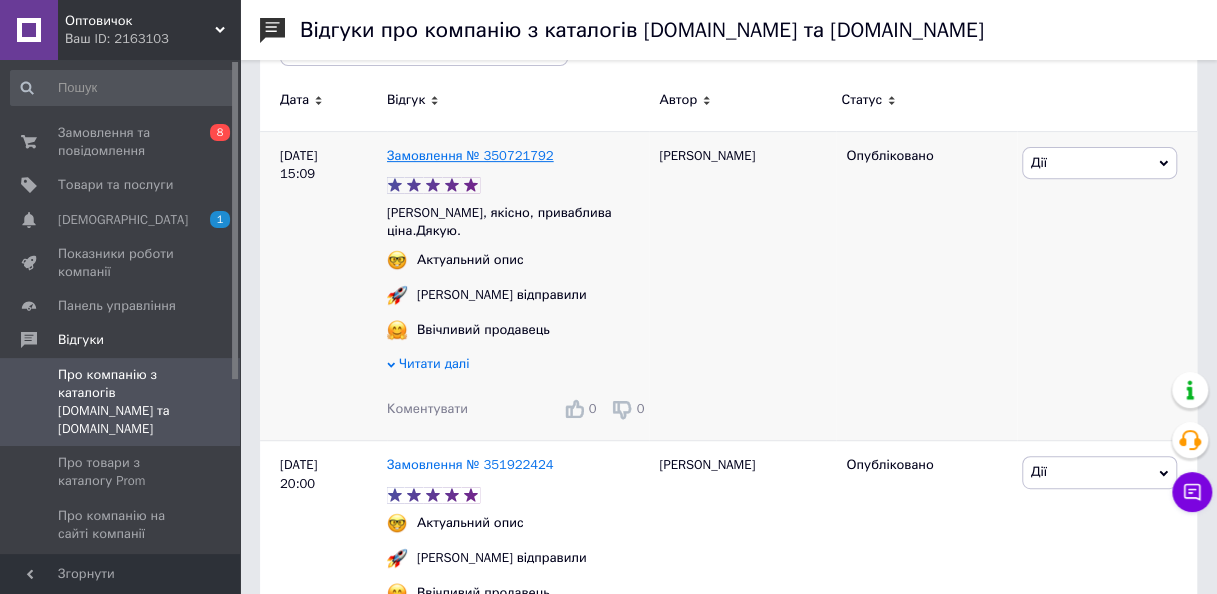 click on "Замовлення № 350721792" at bounding box center (470, 155) 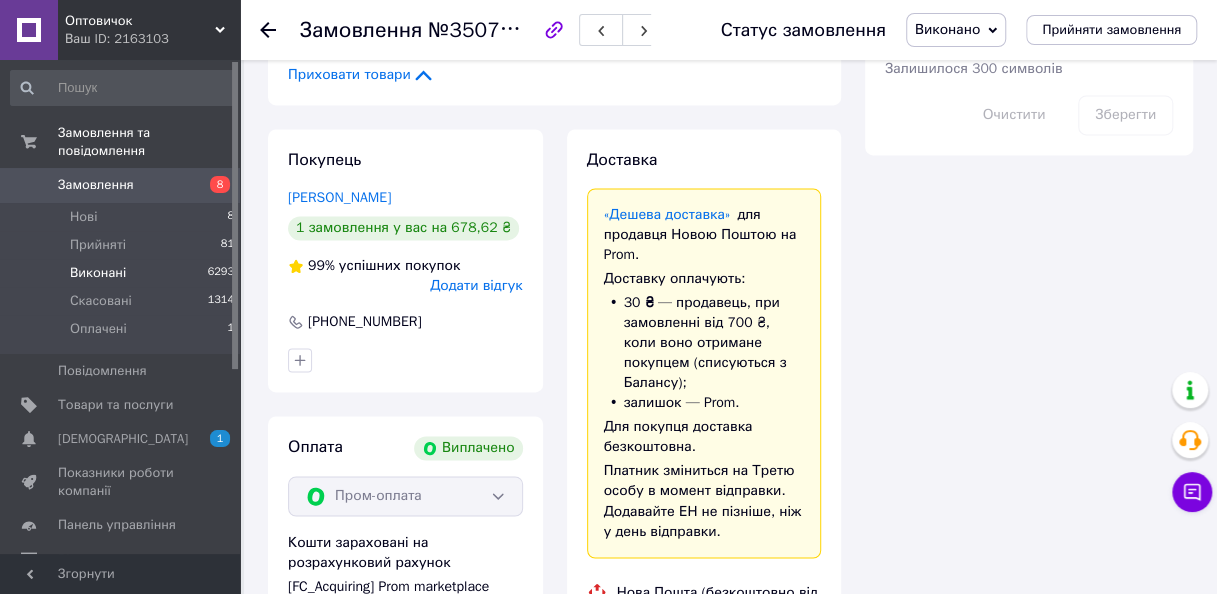 scroll, scrollTop: 910, scrollLeft: 0, axis: vertical 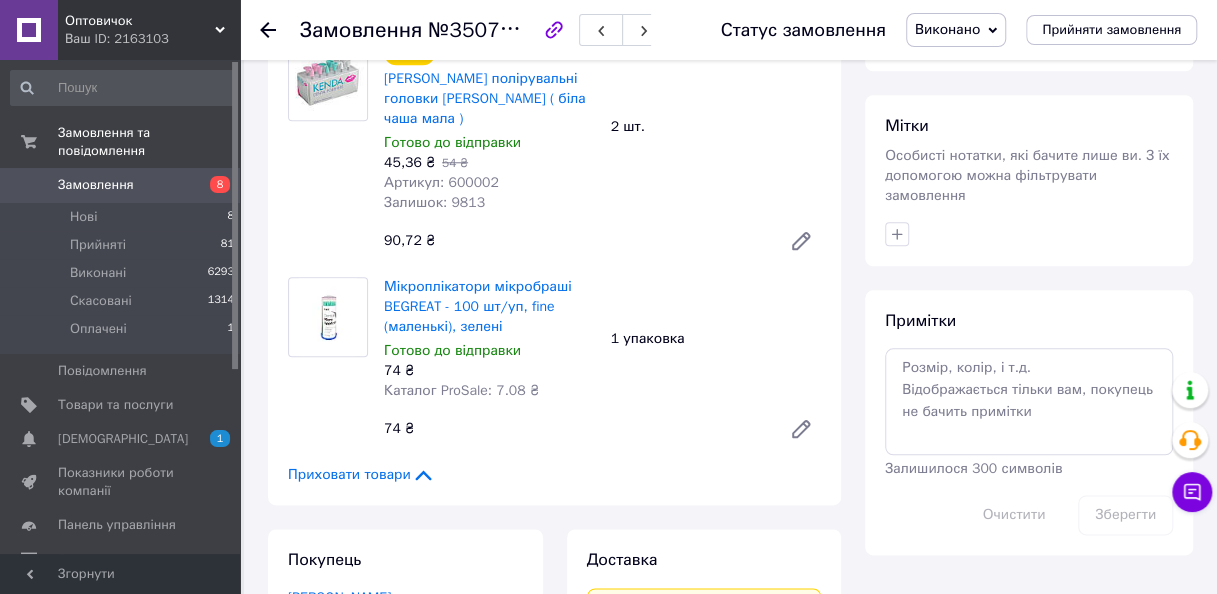 click on "Замовлення" at bounding box center [96, 185] 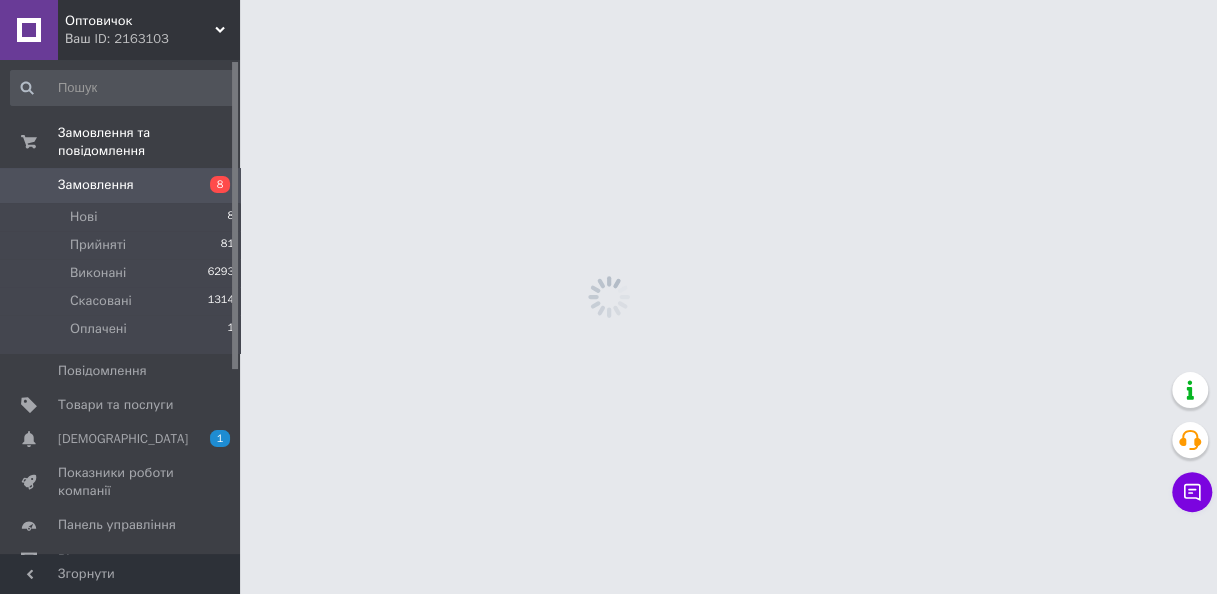scroll, scrollTop: 0, scrollLeft: 0, axis: both 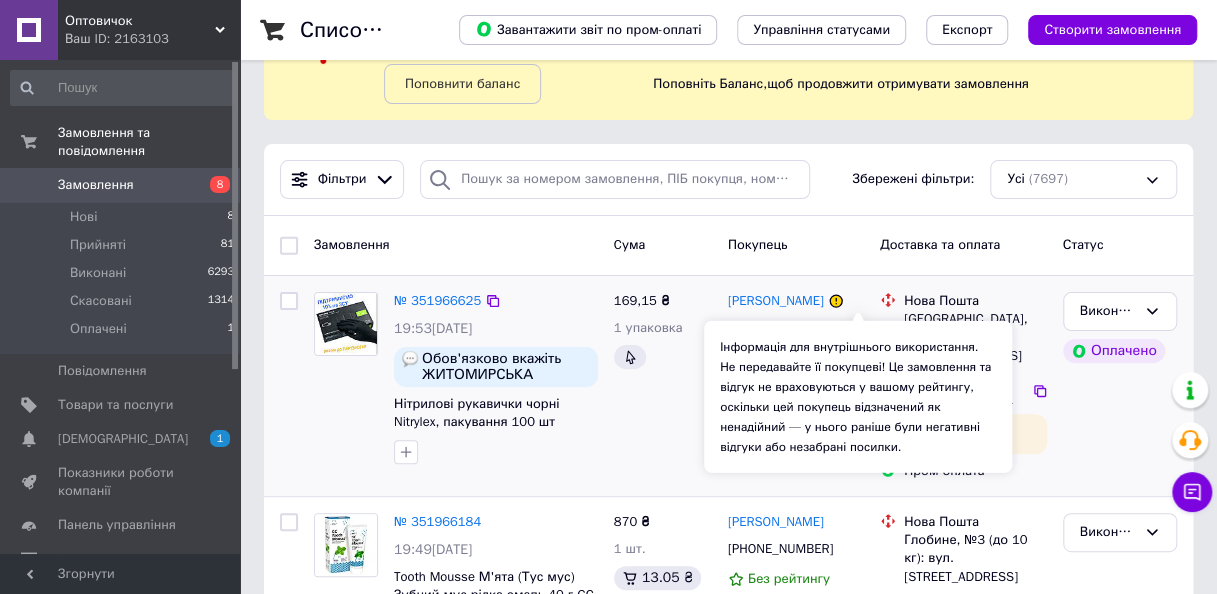 click 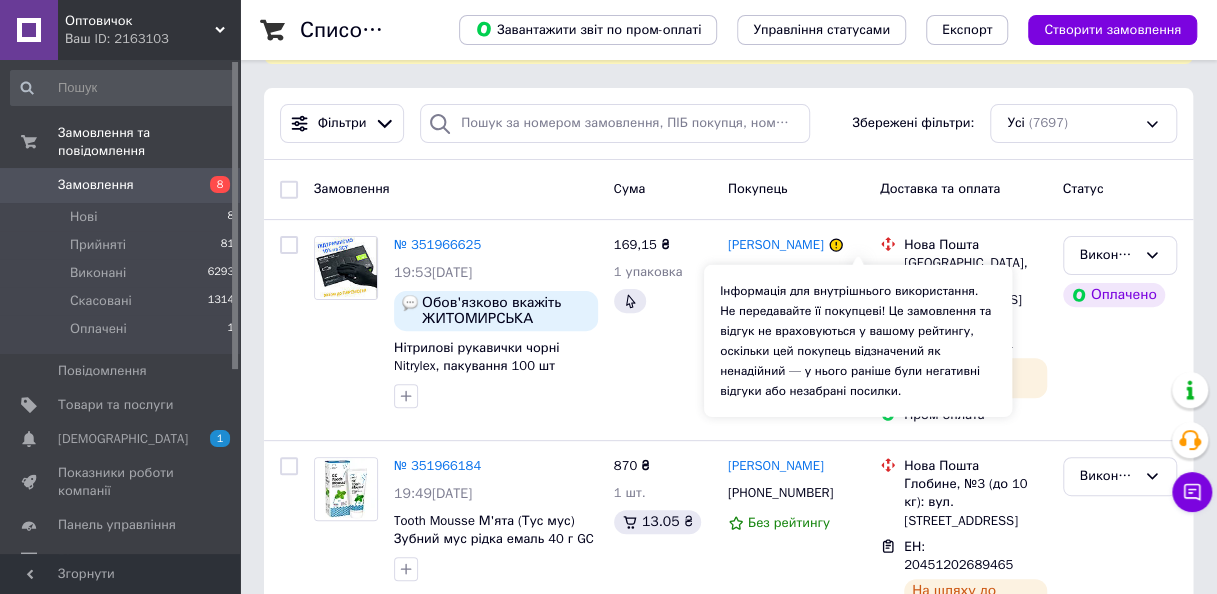 scroll, scrollTop: 200, scrollLeft: 0, axis: vertical 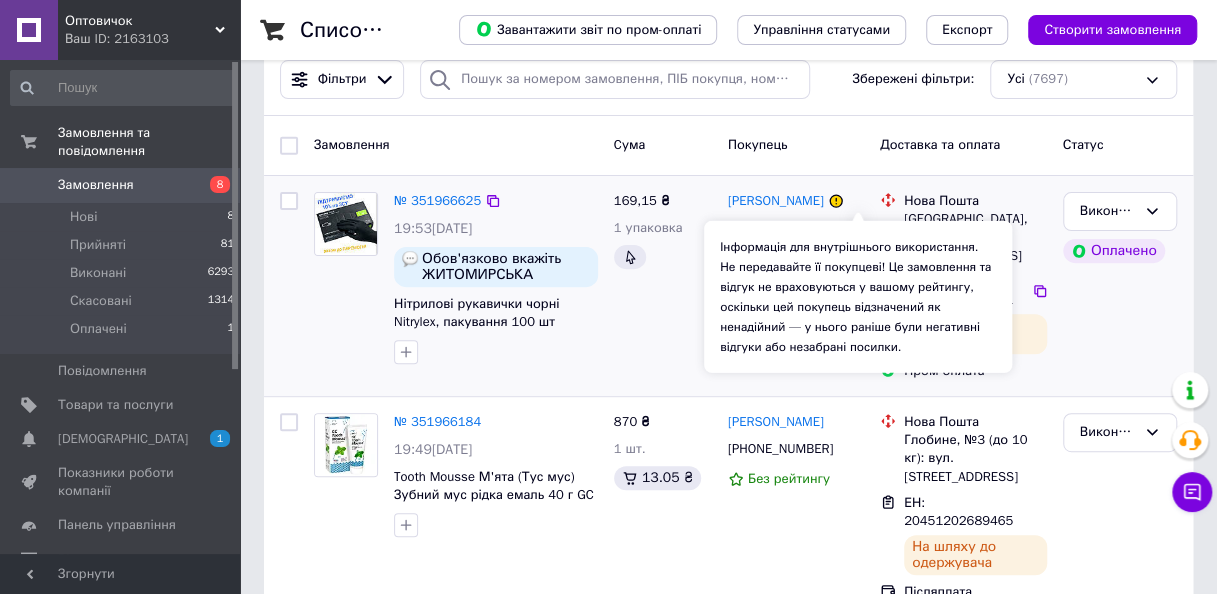 click 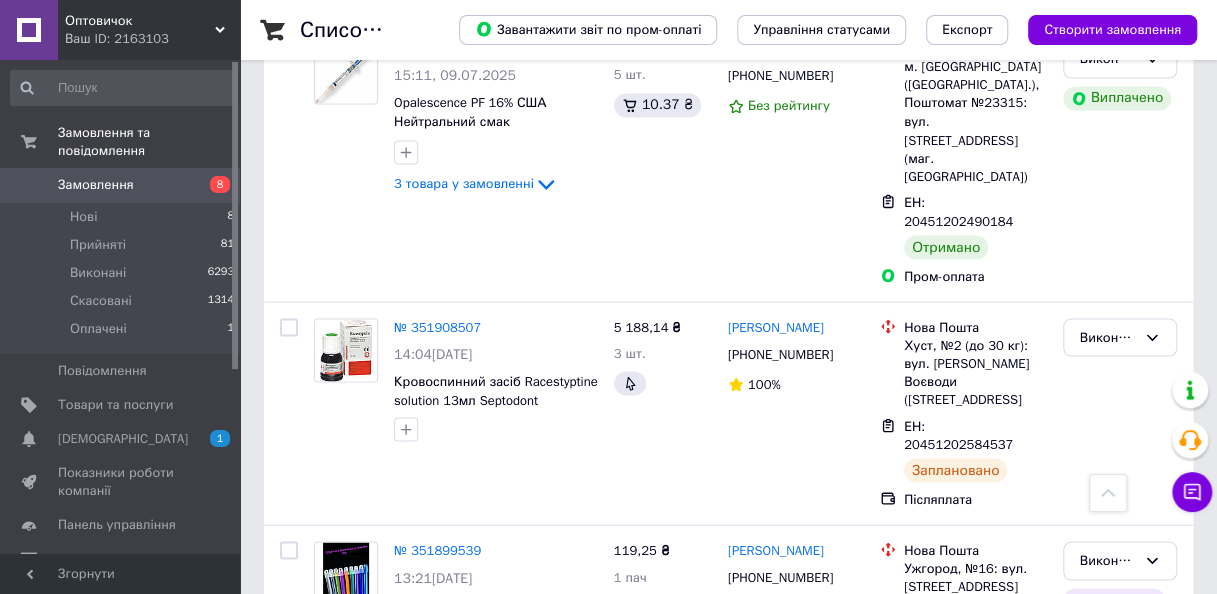 scroll, scrollTop: 1800, scrollLeft: 0, axis: vertical 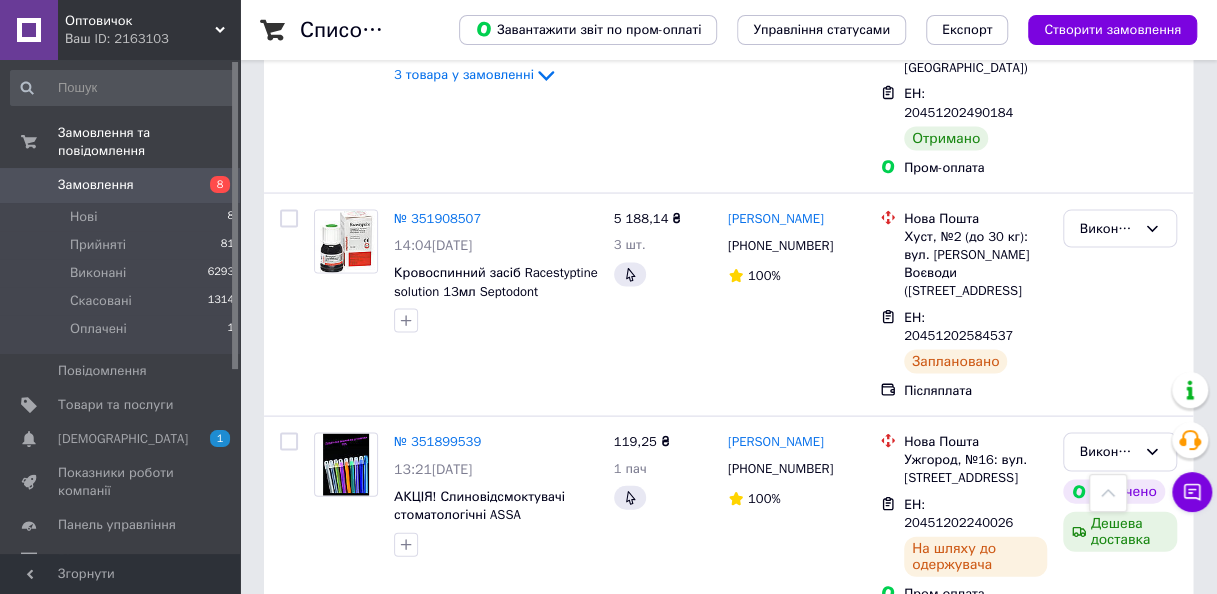 click on "Замовлення 8" at bounding box center [123, 185] 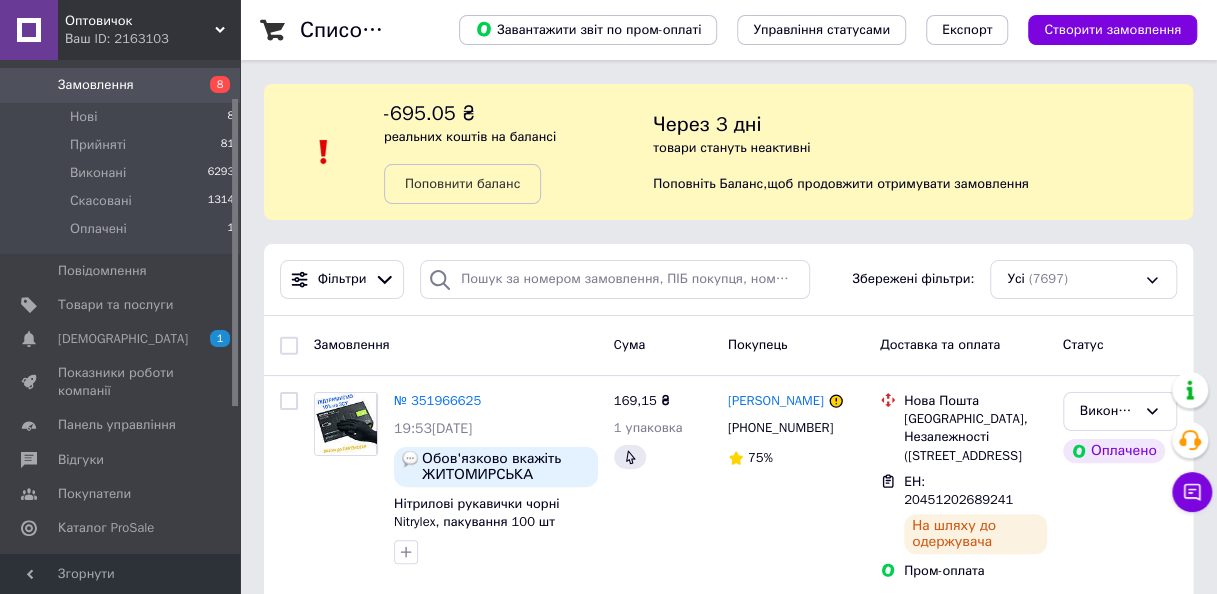 scroll, scrollTop: 0, scrollLeft: 0, axis: both 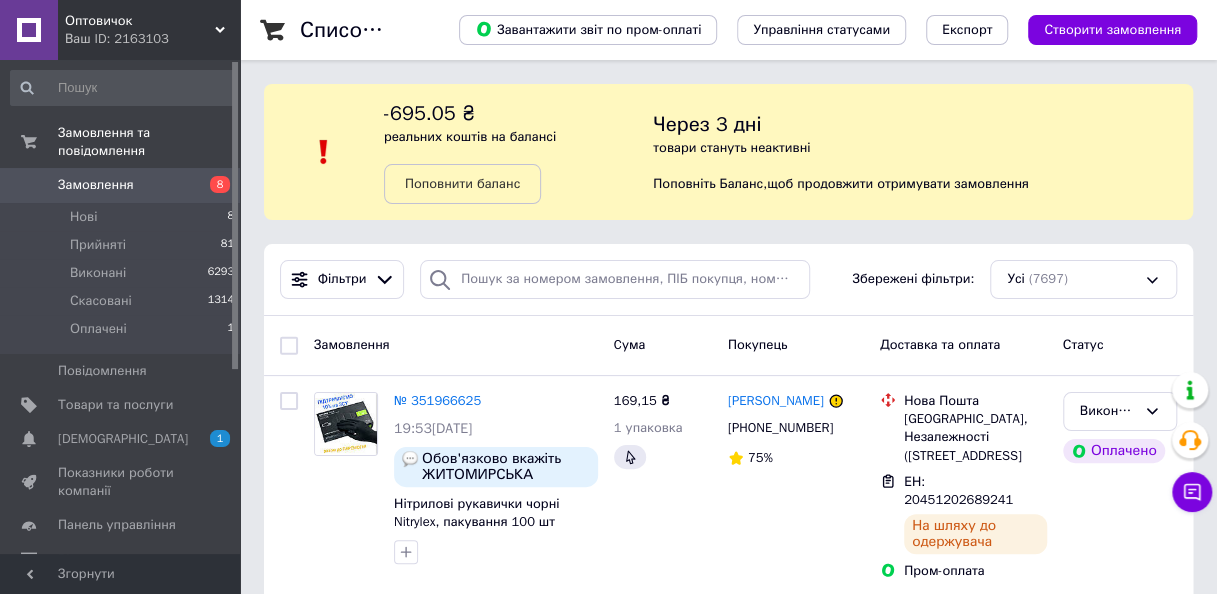click on "Замовлення" at bounding box center (96, 185) 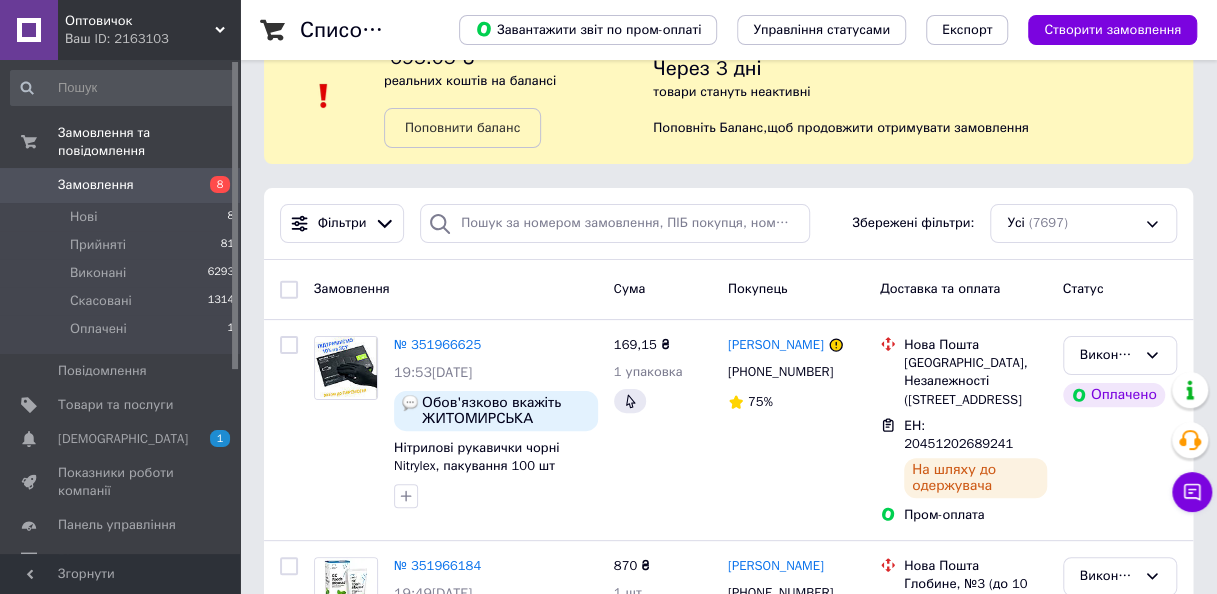 scroll, scrollTop: 100, scrollLeft: 0, axis: vertical 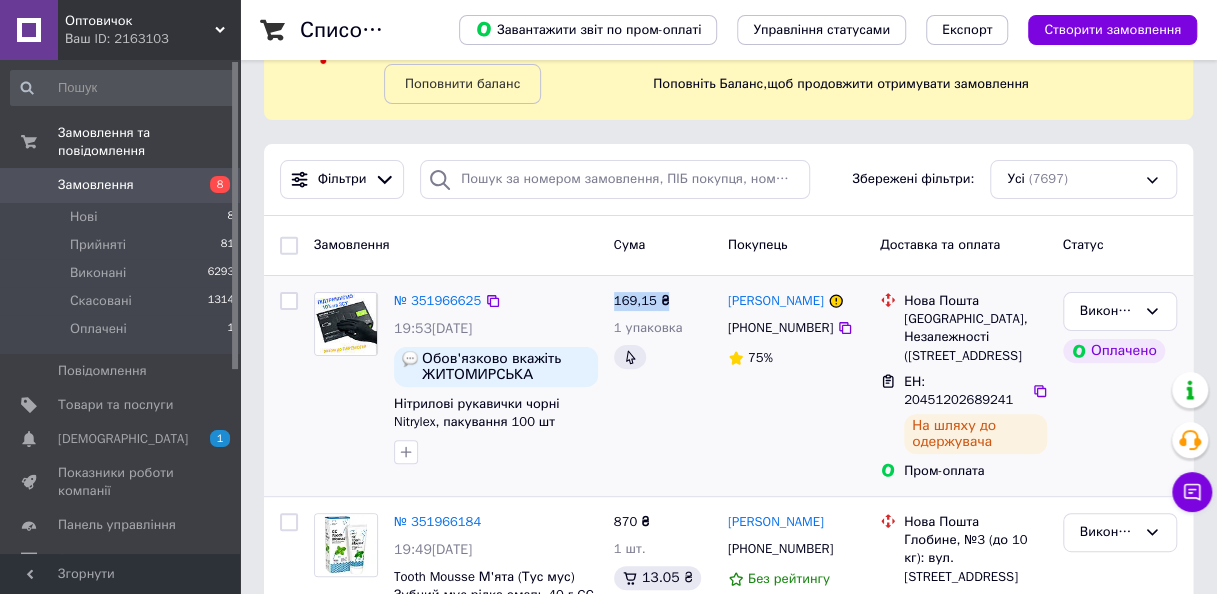 drag, startPoint x: 612, startPoint y: 300, endPoint x: 702, endPoint y: 296, distance: 90.088844 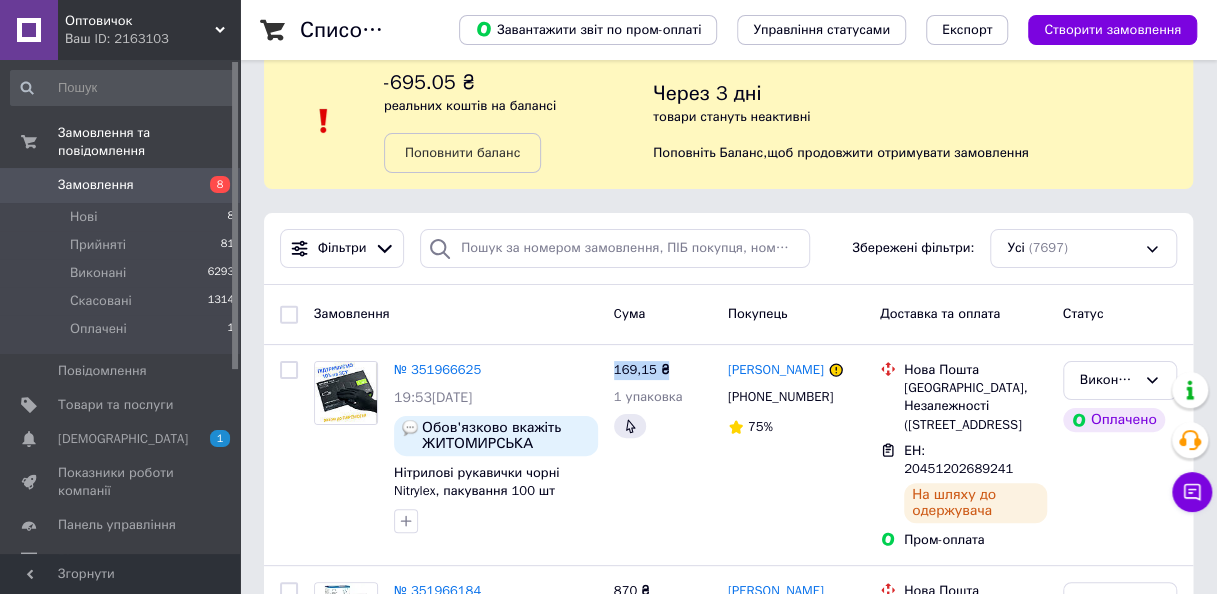 scroll, scrollTop: 0, scrollLeft: 0, axis: both 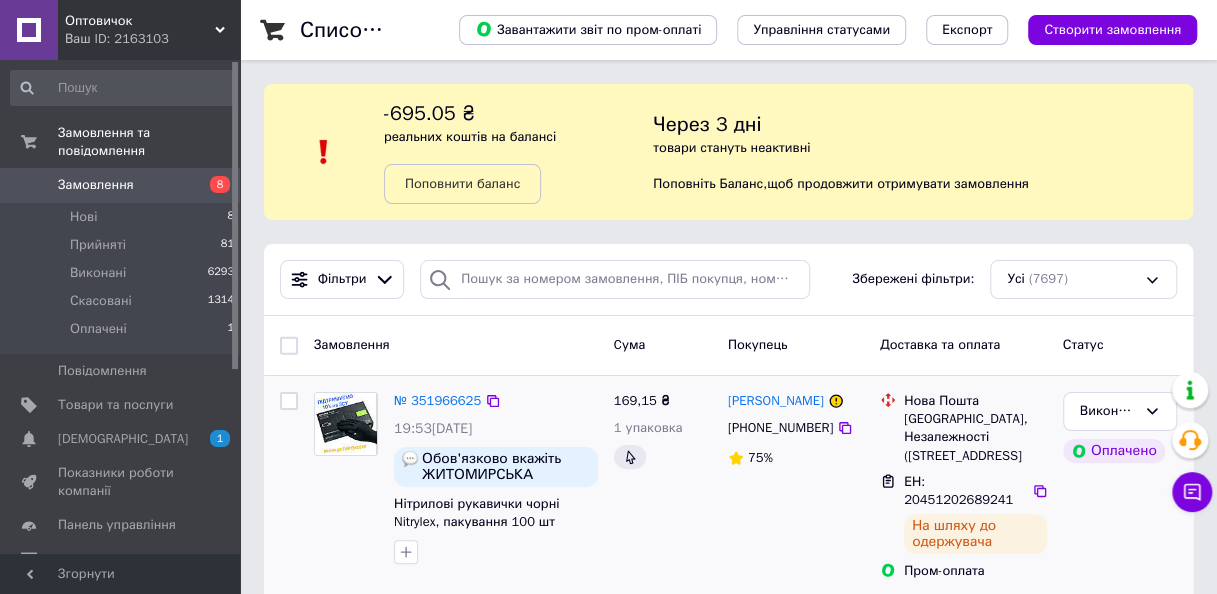 click on "19:53[DATE]" at bounding box center (496, 429) 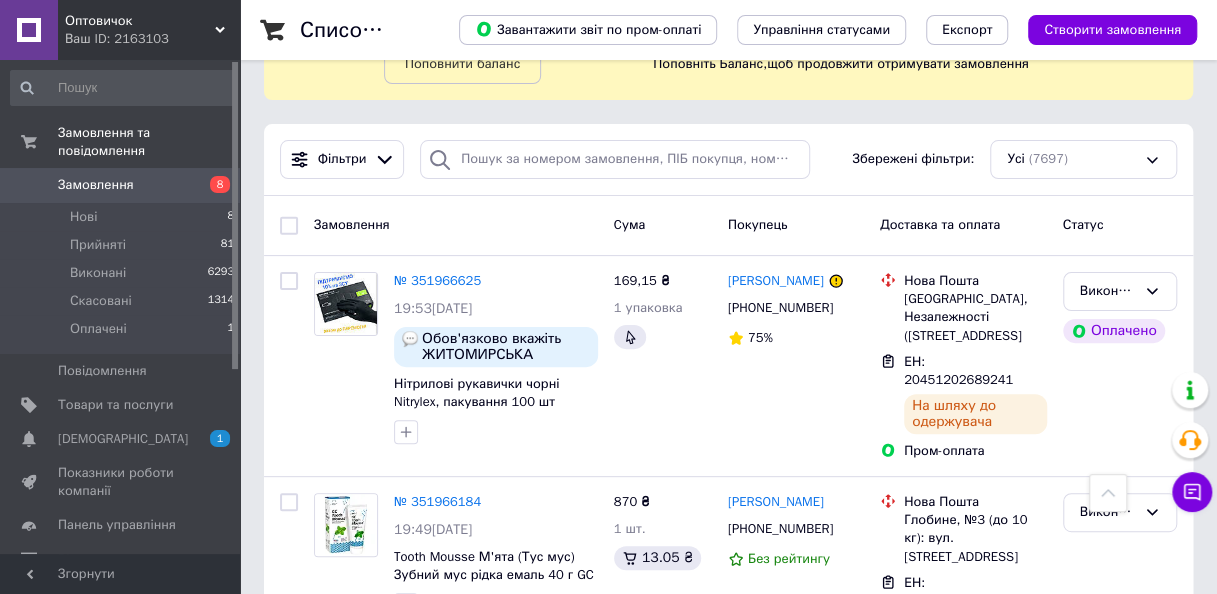 scroll, scrollTop: 0, scrollLeft: 0, axis: both 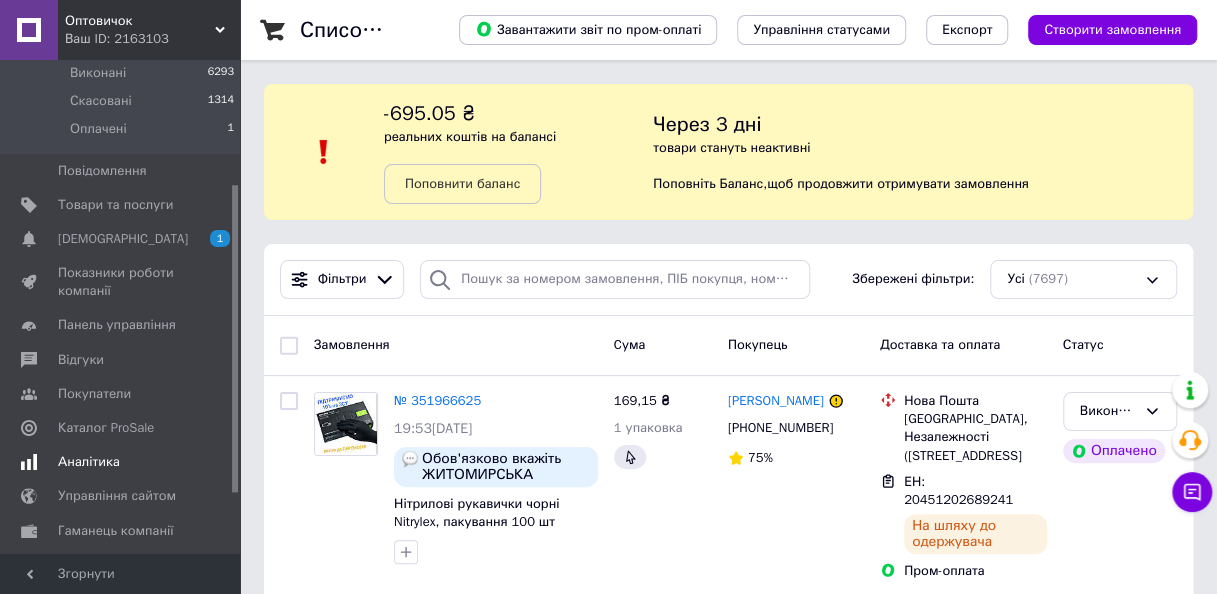 click on "Аналітика" at bounding box center [89, 462] 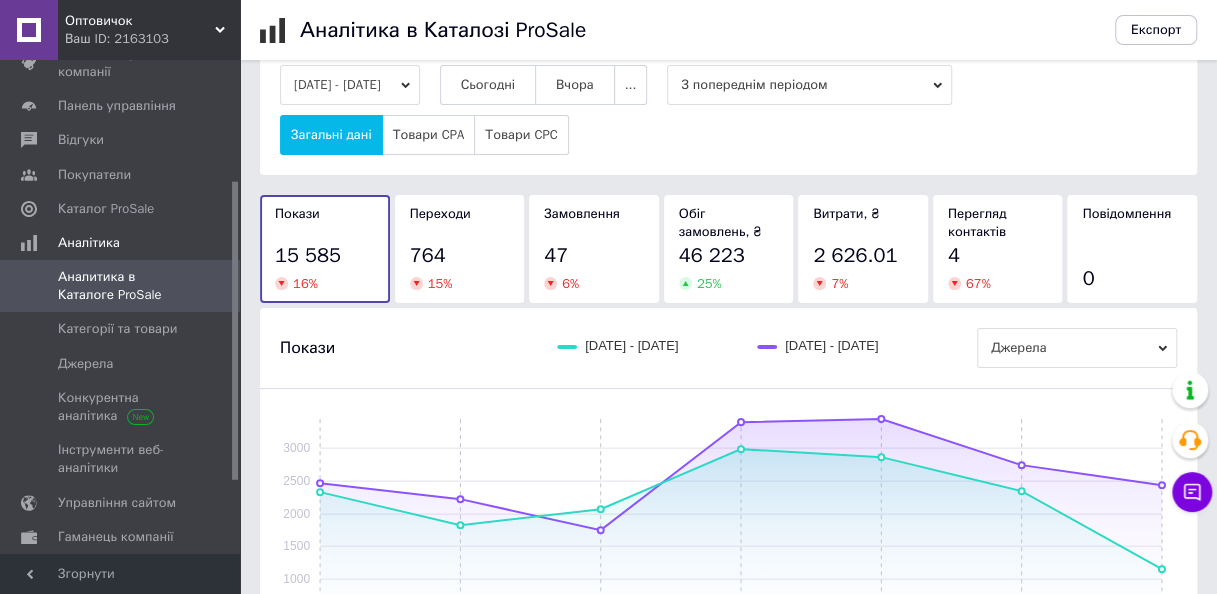 scroll, scrollTop: 0, scrollLeft: 0, axis: both 